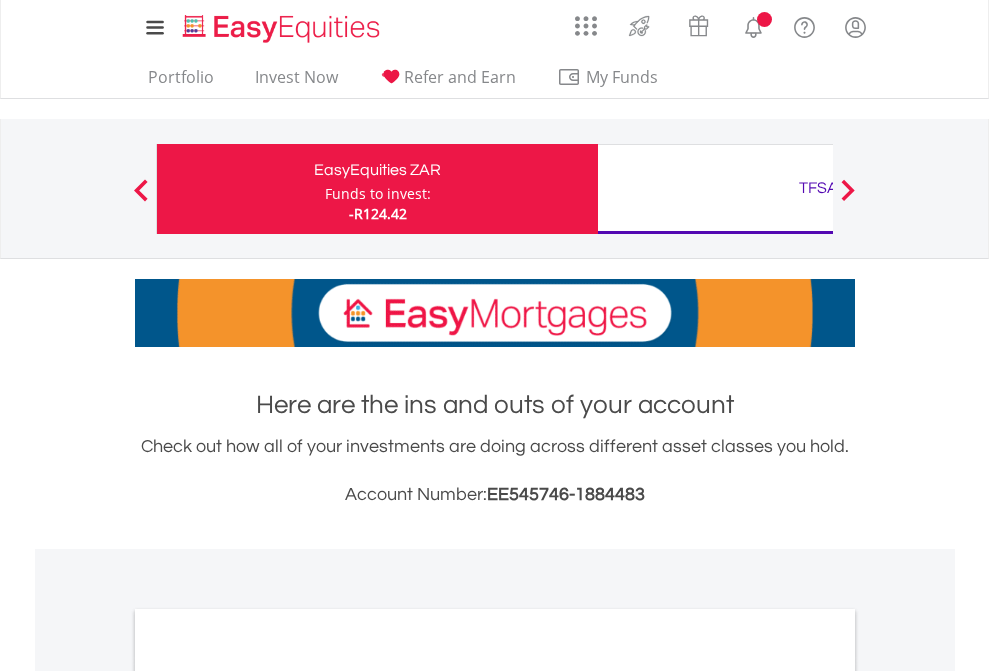 scroll, scrollTop: 0, scrollLeft: 0, axis: both 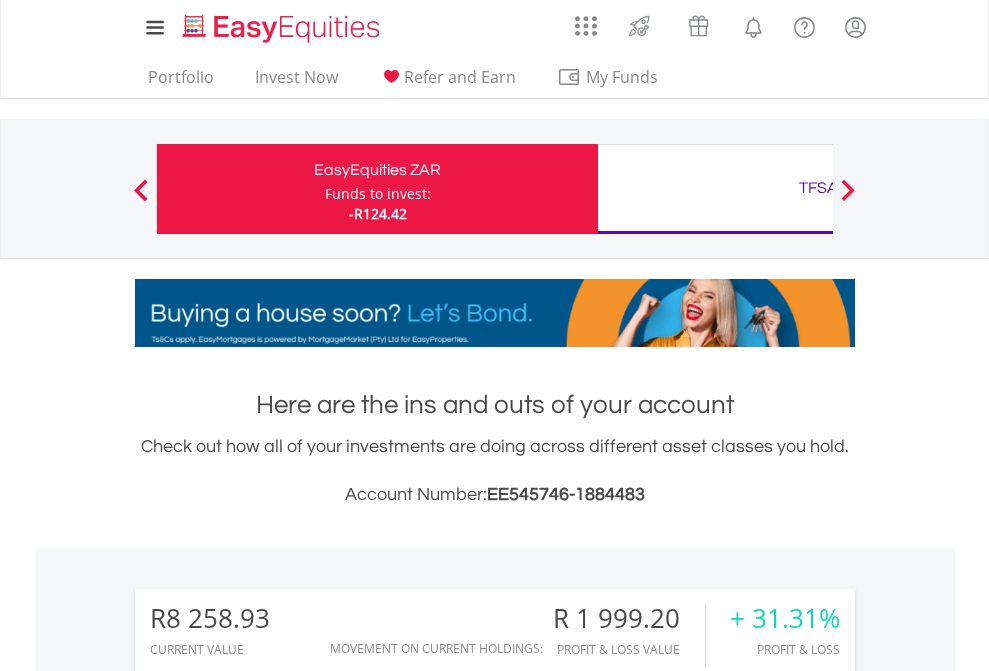 click on "Funds to invest:" at bounding box center [378, 194] 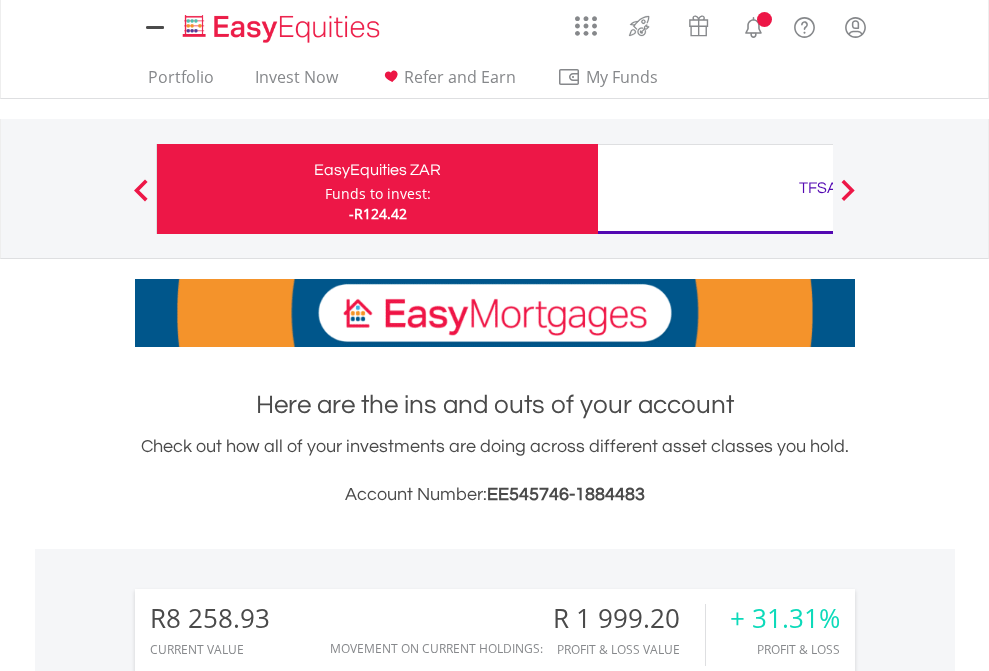 scroll, scrollTop: 0, scrollLeft: 0, axis: both 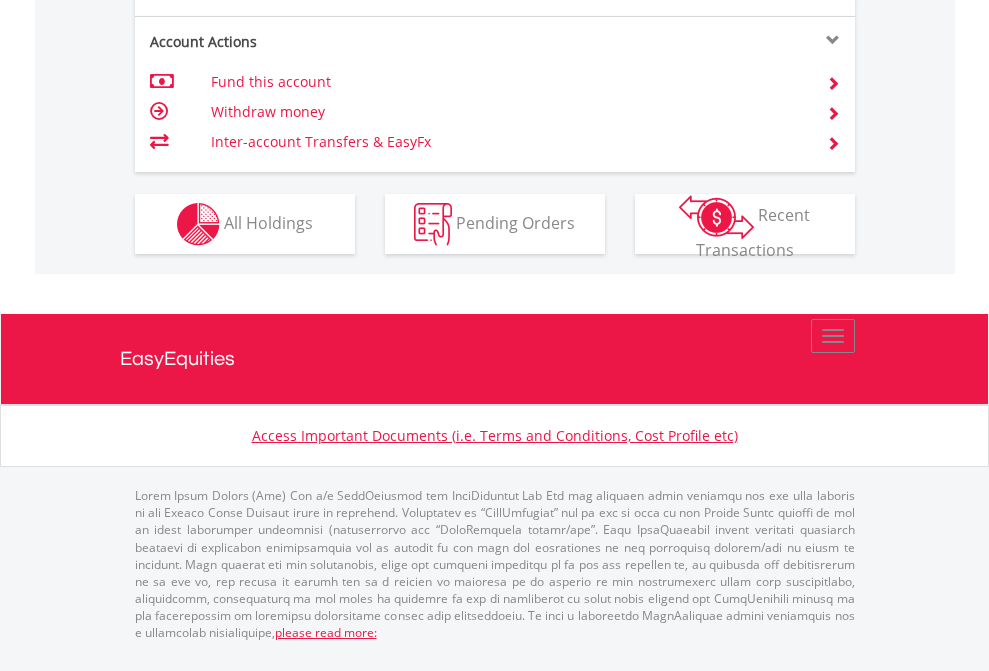 click on "Investment types" at bounding box center (706, -337) 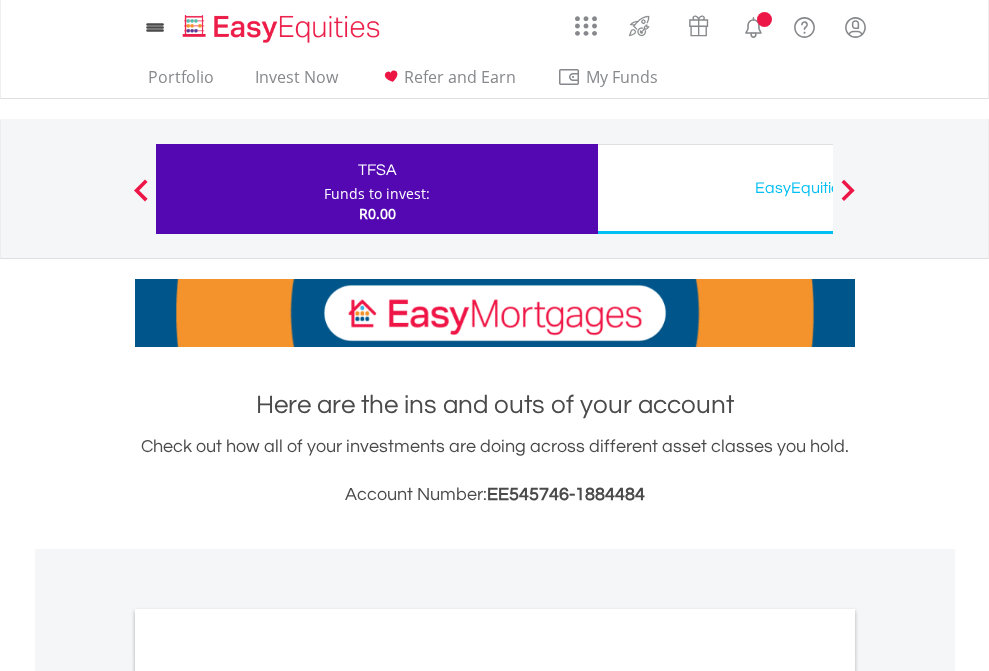scroll, scrollTop: 0, scrollLeft: 0, axis: both 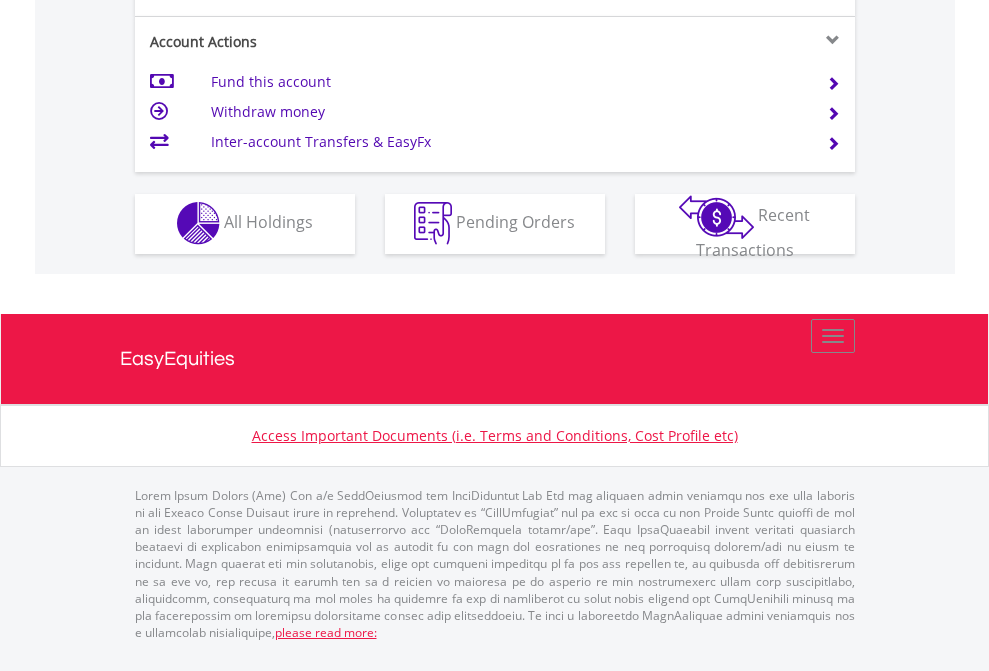 click on "Investment types" at bounding box center (706, -353) 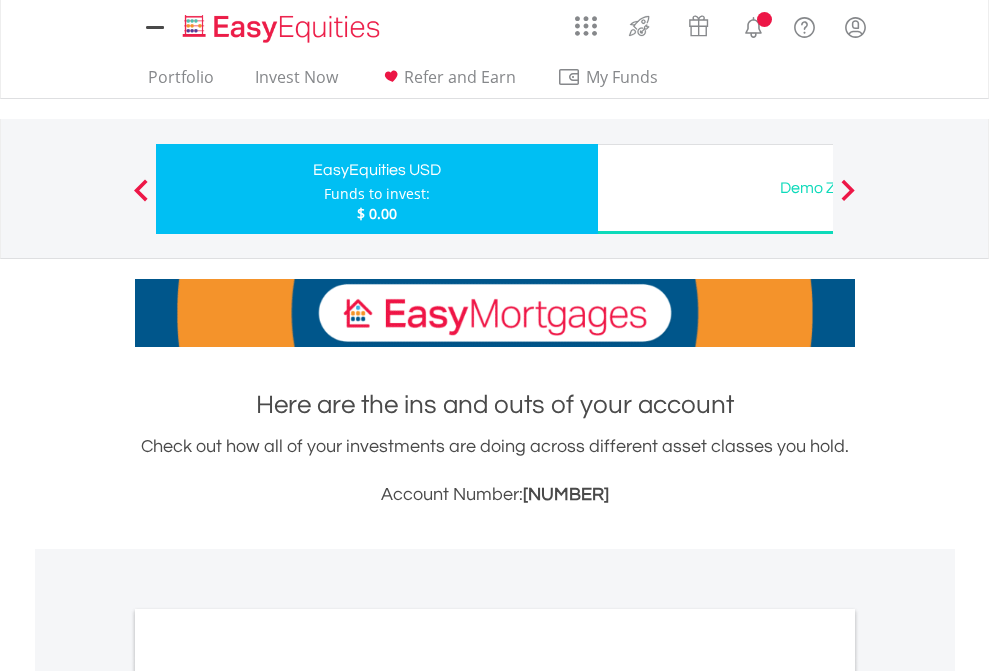 scroll, scrollTop: 0, scrollLeft: 0, axis: both 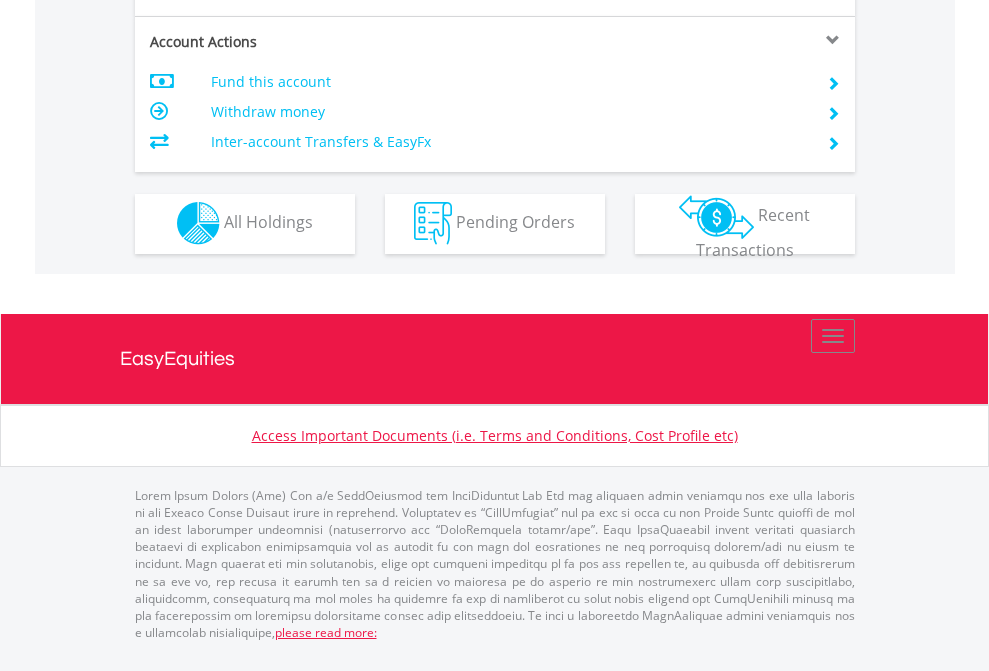 click on "Investment types" at bounding box center [706, -353] 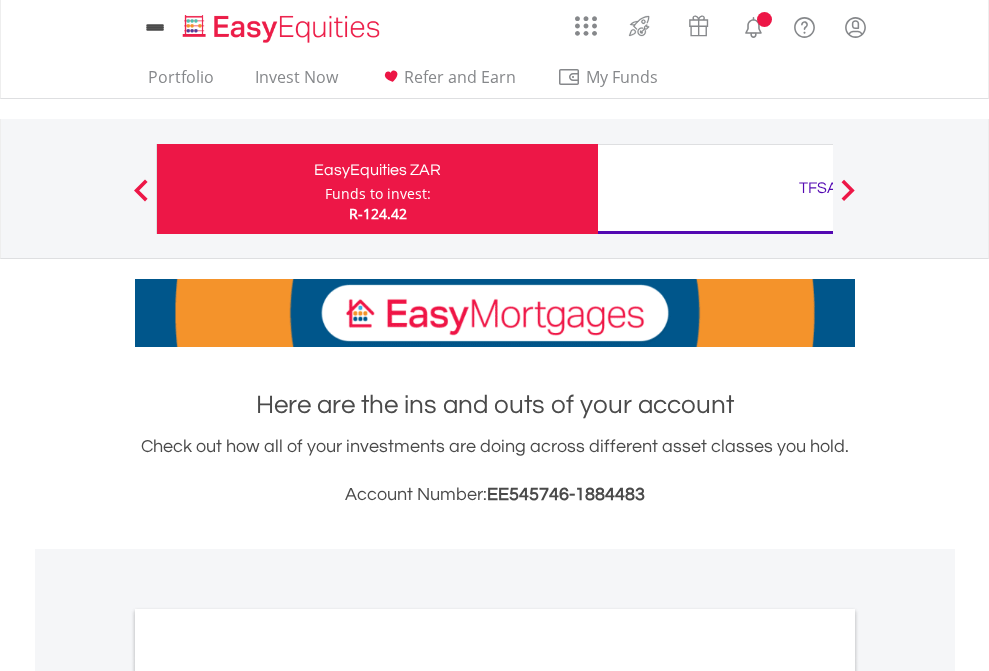 scroll, scrollTop: 1202, scrollLeft: 0, axis: vertical 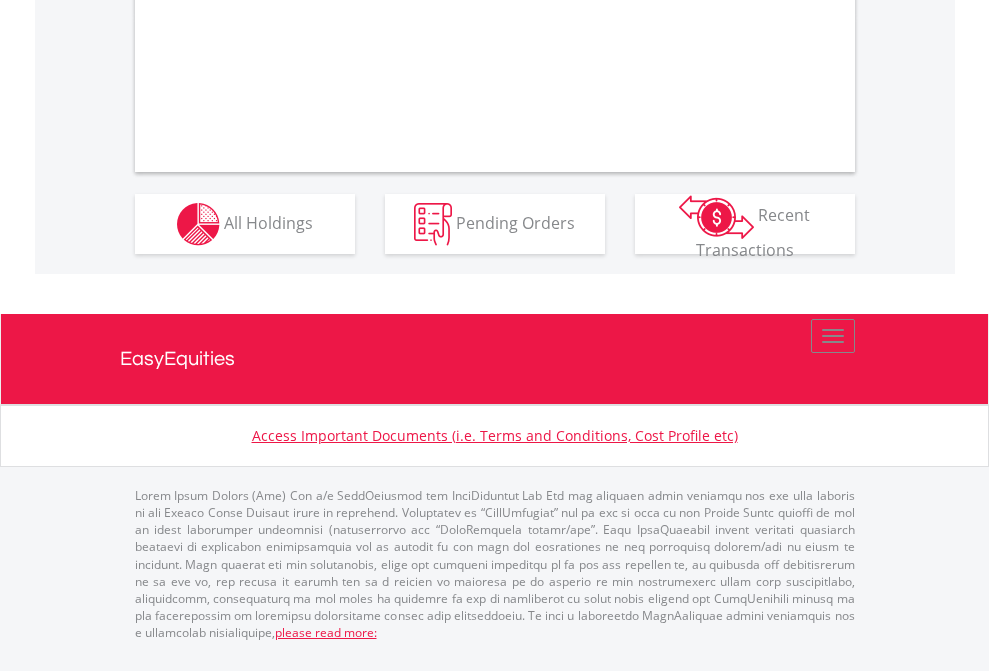 click on "All Holdings" at bounding box center [268, 222] 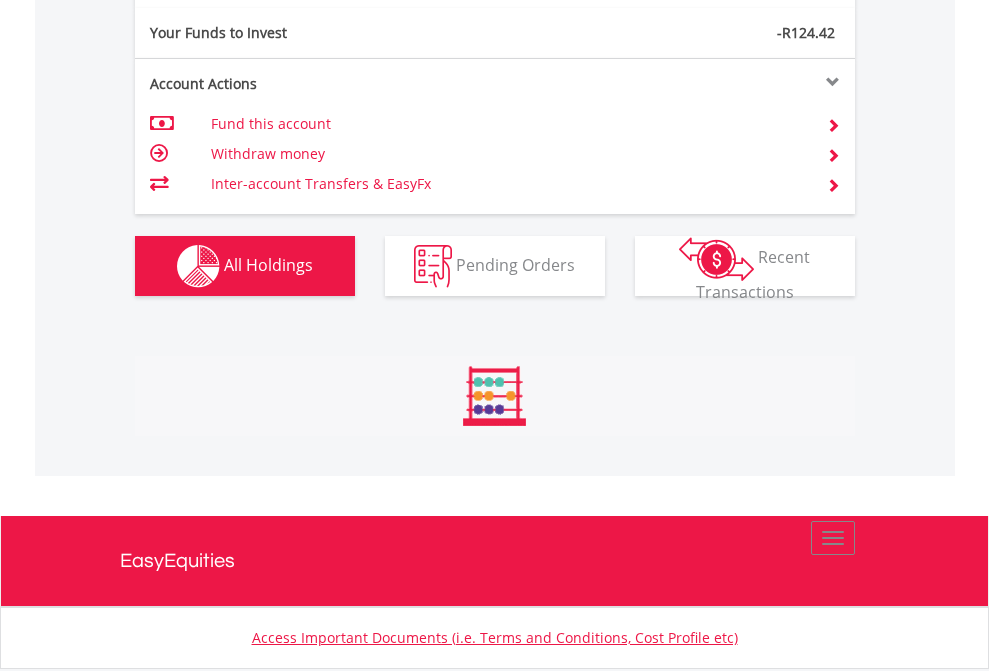 scroll, scrollTop: 999808, scrollLeft: 999687, axis: both 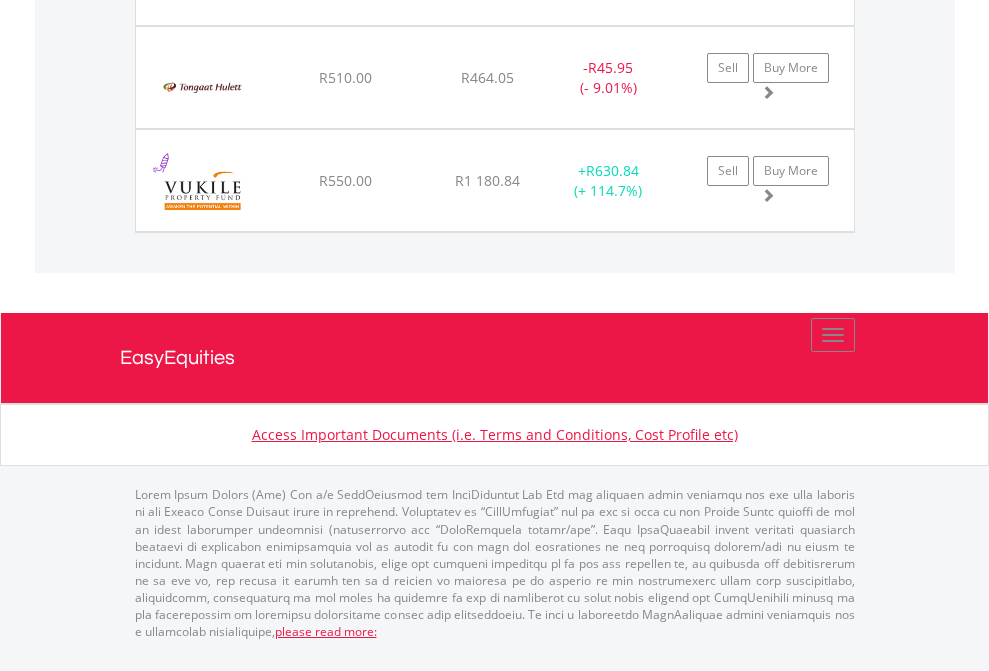click on "TFSA" at bounding box center (818, -1957) 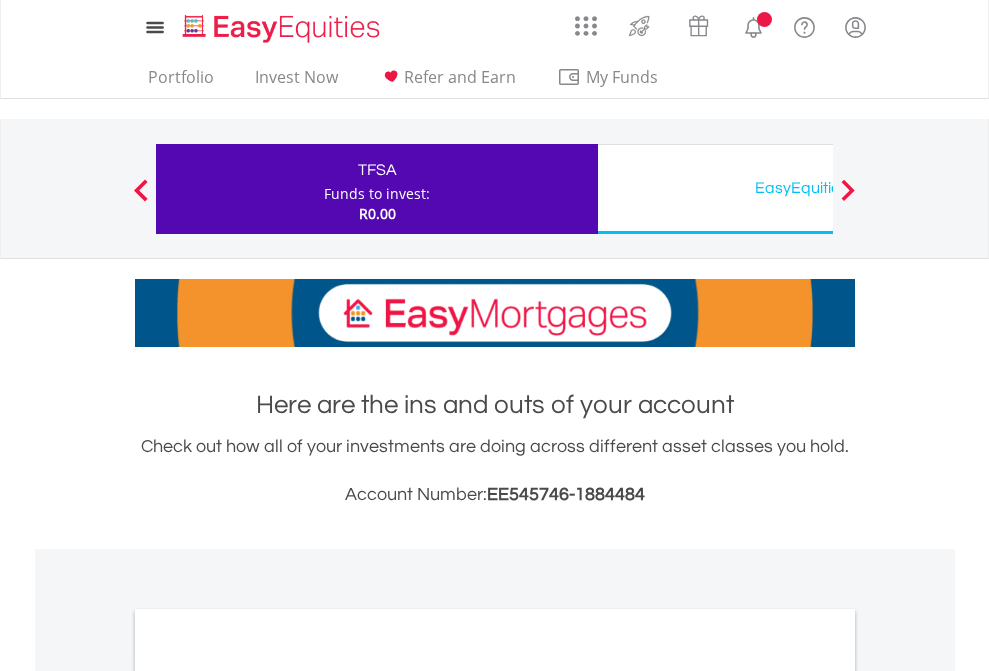 scroll, scrollTop: 0, scrollLeft: 0, axis: both 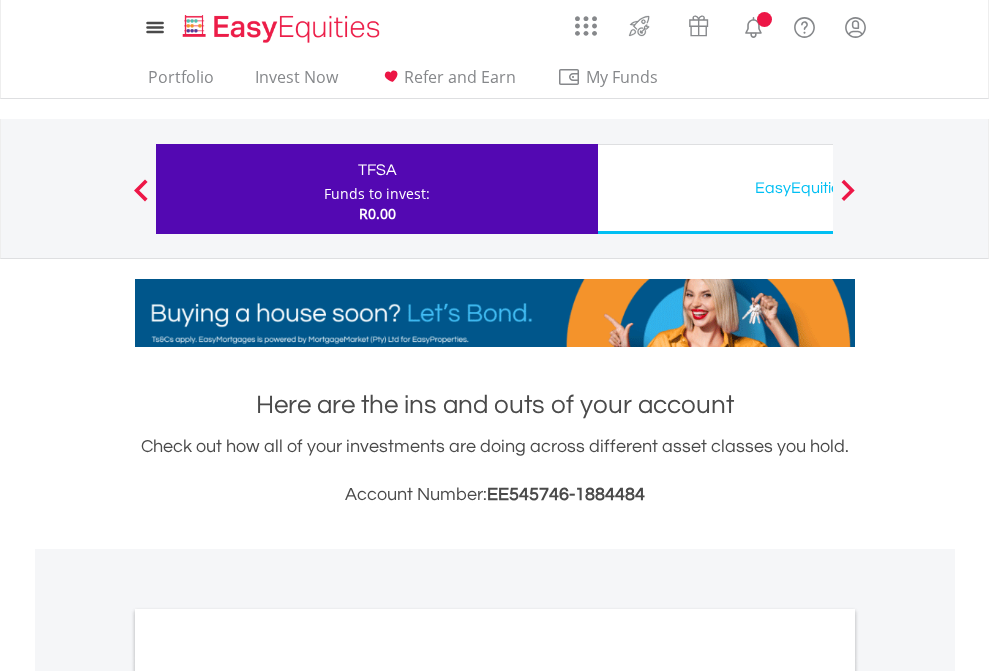 click on "All Holdings" at bounding box center (268, 1096) 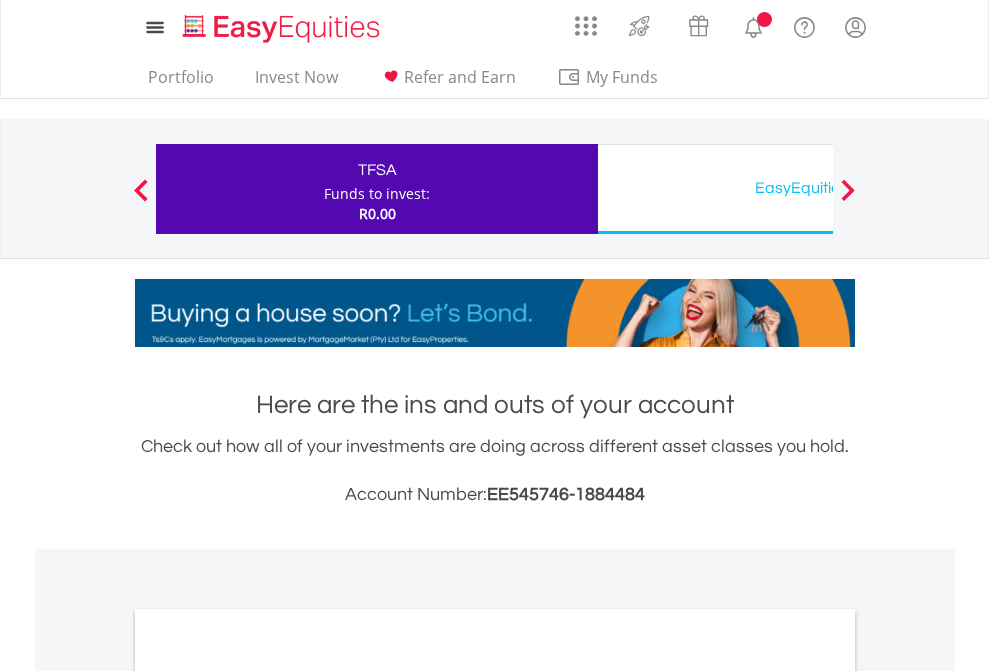 scroll, scrollTop: 1202, scrollLeft: 0, axis: vertical 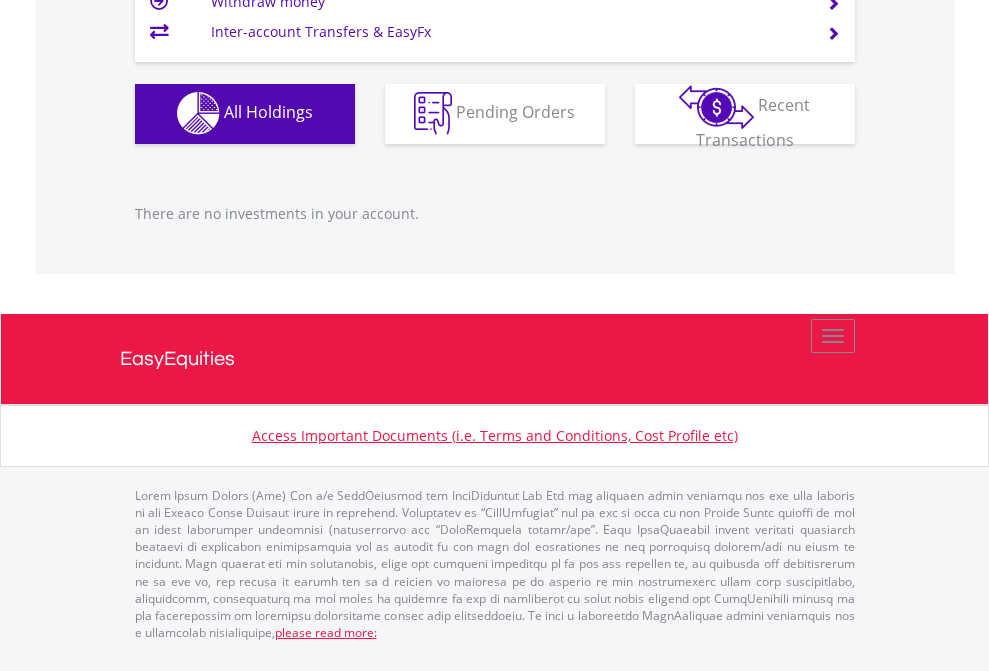 click on "EasyEquities USD" at bounding box center (818, -1142) 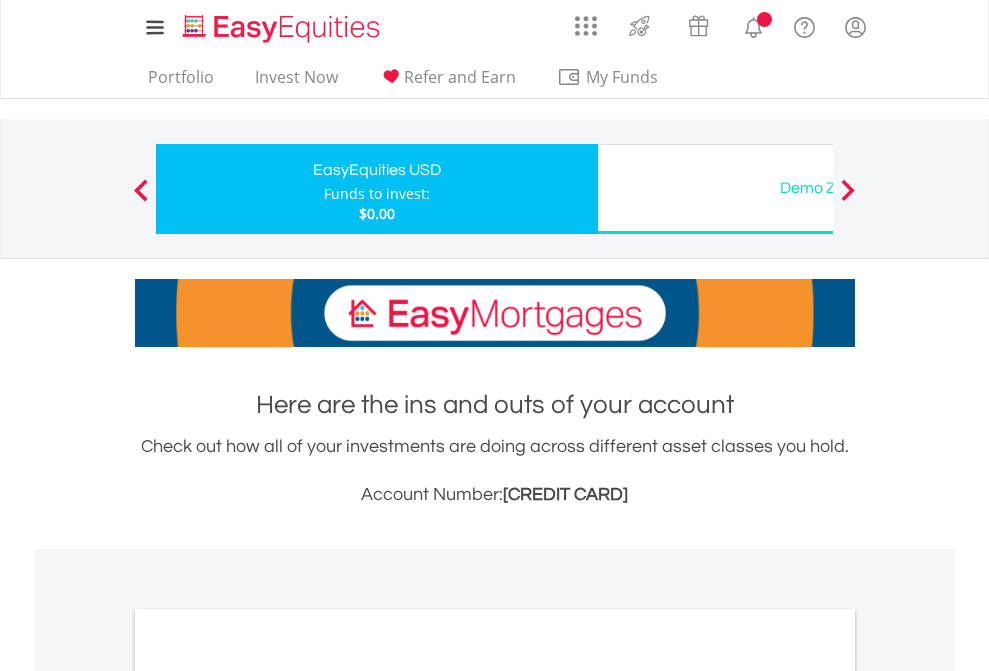 scroll, scrollTop: 0, scrollLeft: 0, axis: both 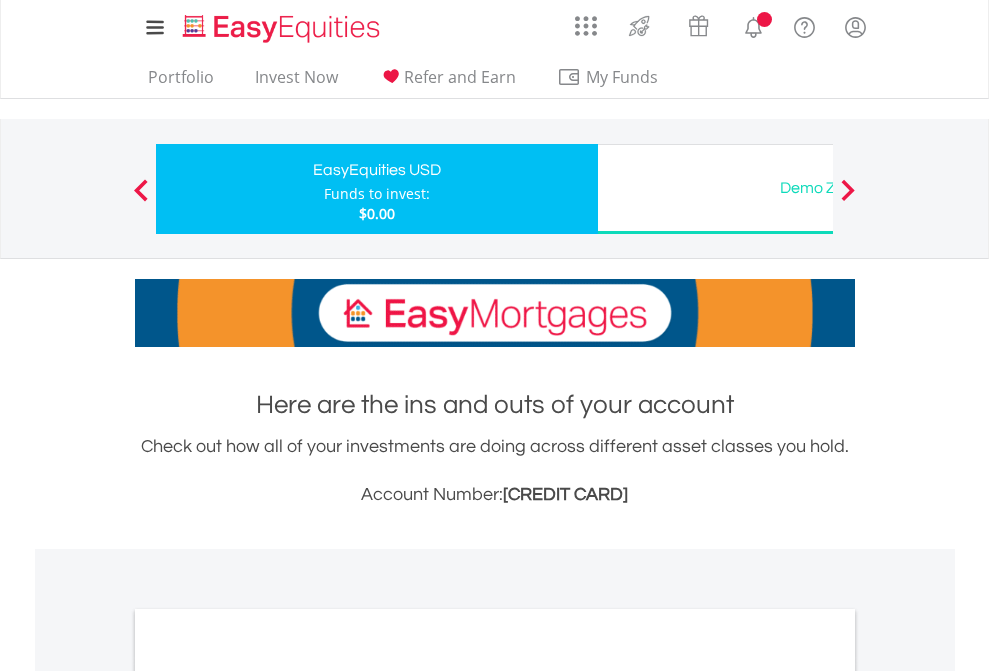click on "All Holdings" at bounding box center (268, 1096) 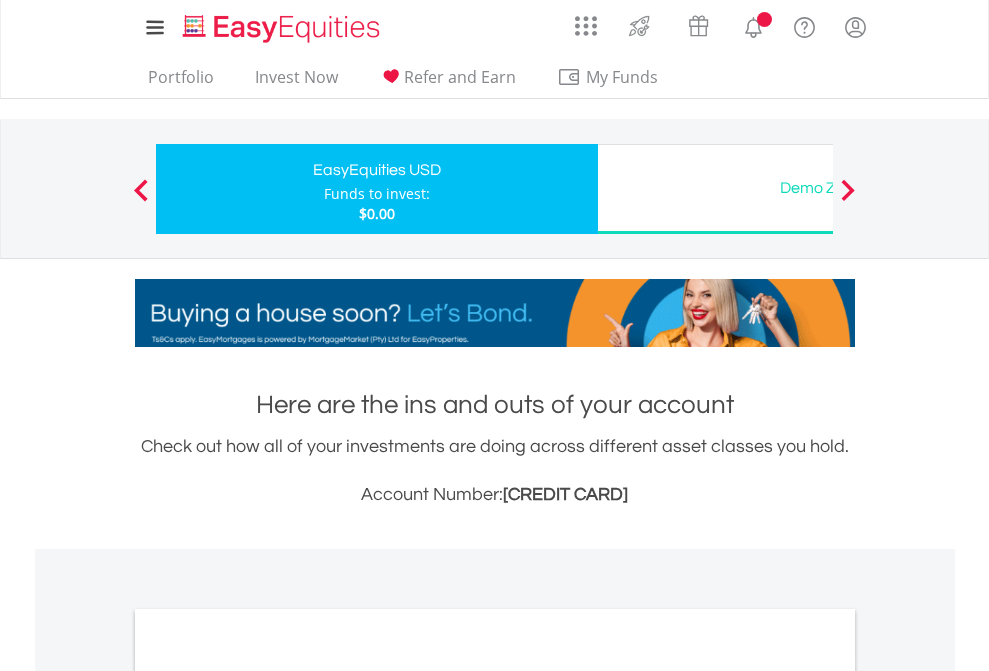 scroll, scrollTop: 1202, scrollLeft: 0, axis: vertical 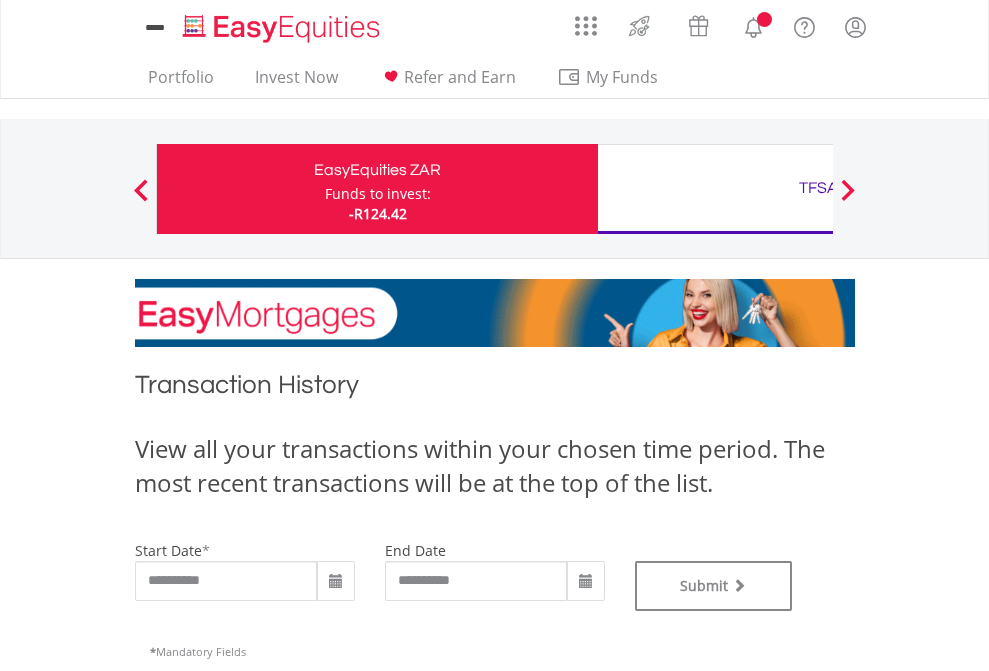 type on "**********" 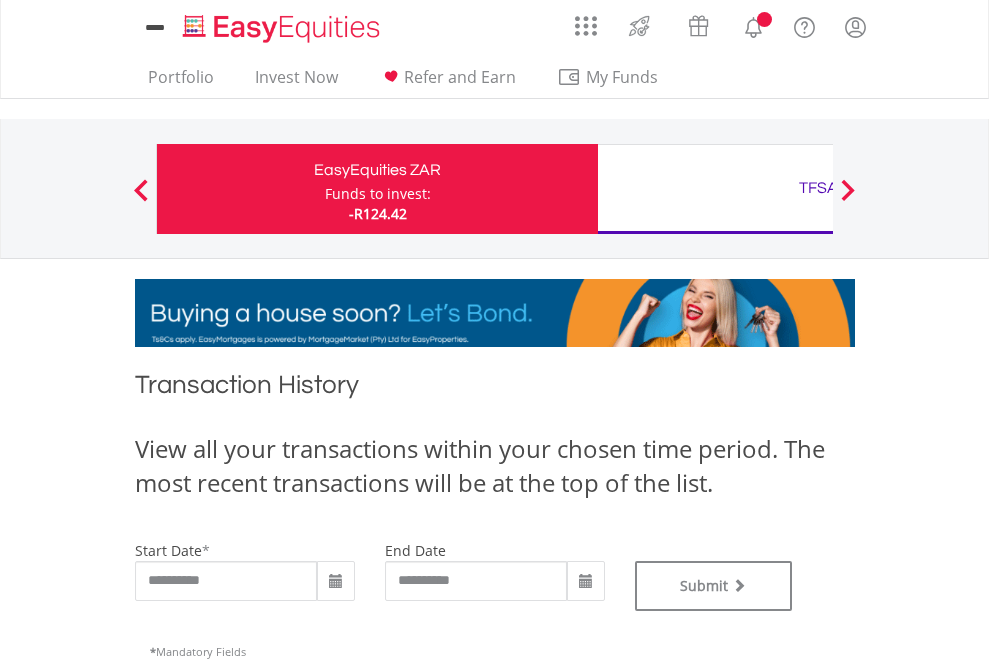 type on "**********" 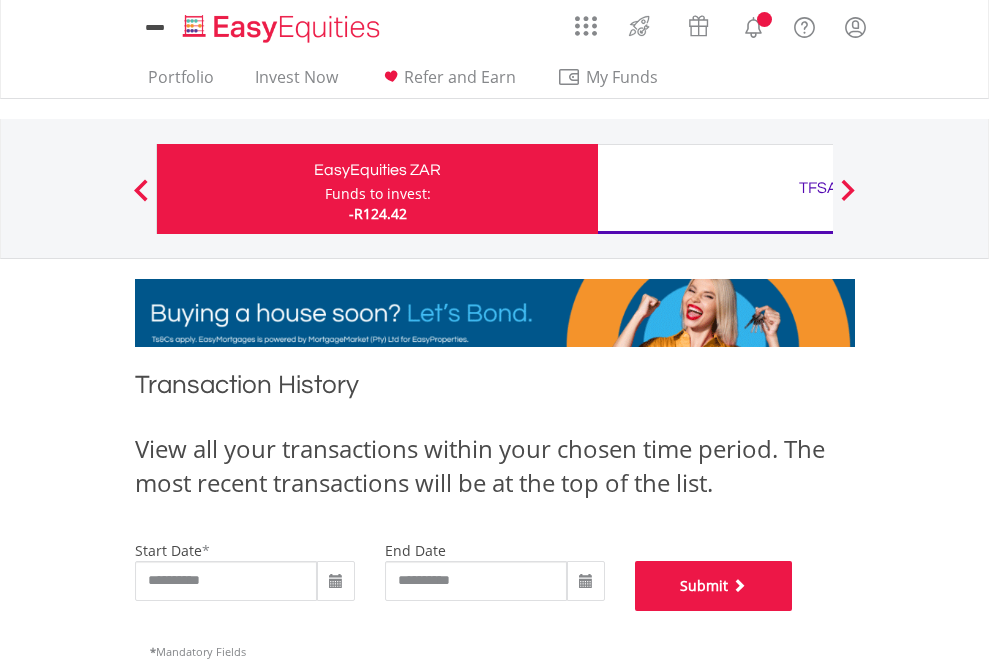 click on "Submit" at bounding box center (714, 586) 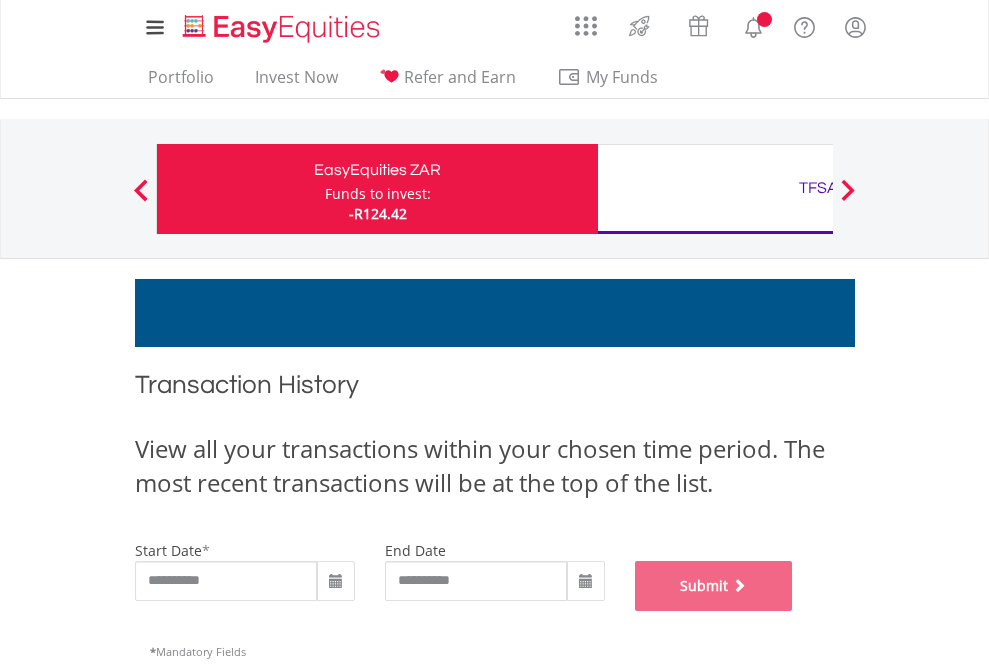 scroll, scrollTop: 811, scrollLeft: 0, axis: vertical 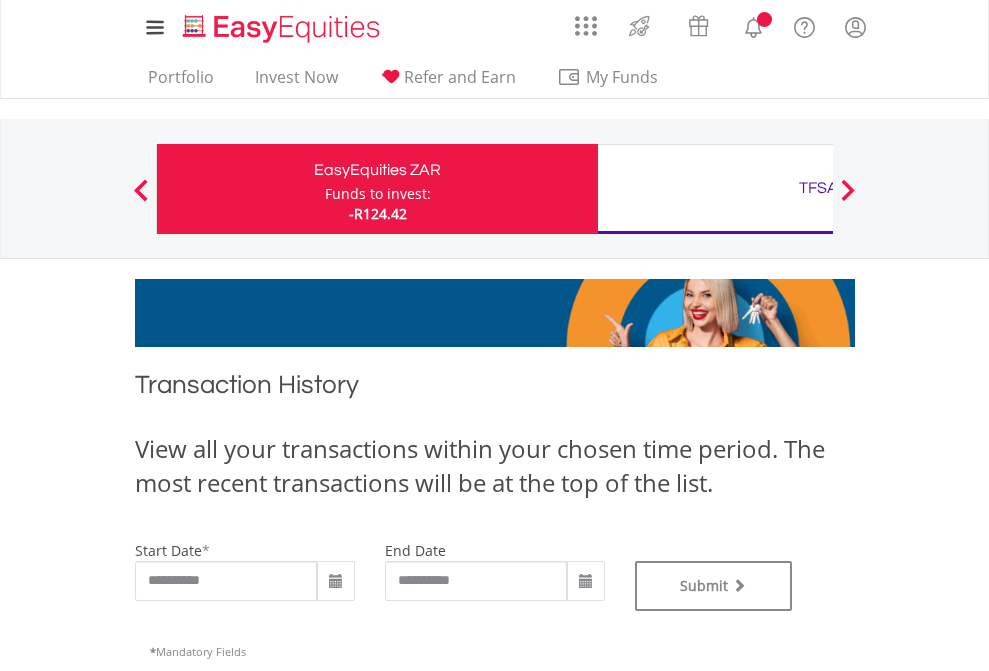 click on "TFSA" at bounding box center (818, 188) 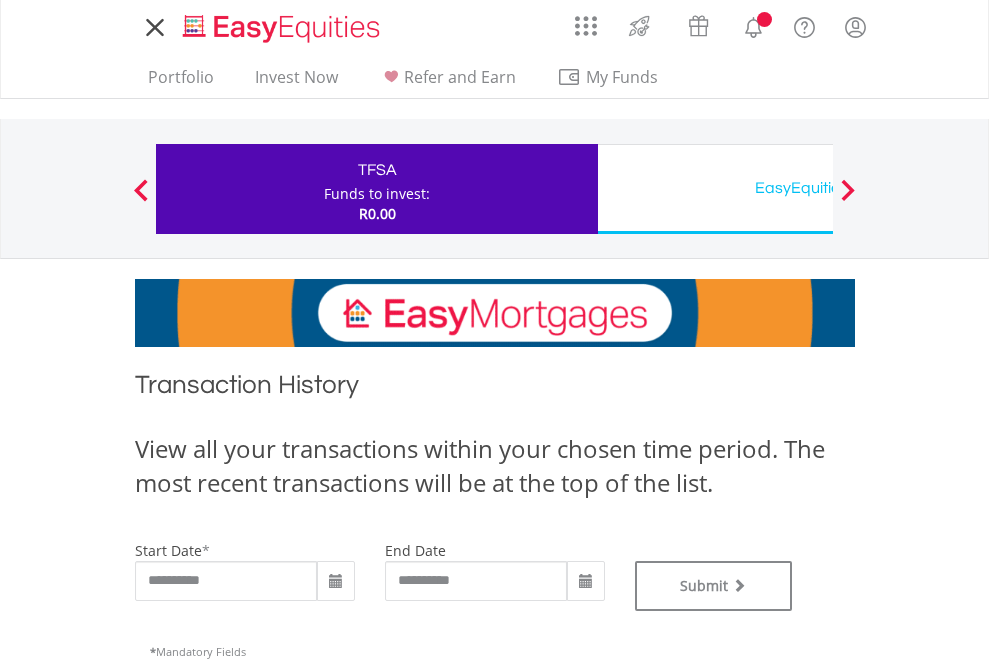scroll, scrollTop: 0, scrollLeft: 0, axis: both 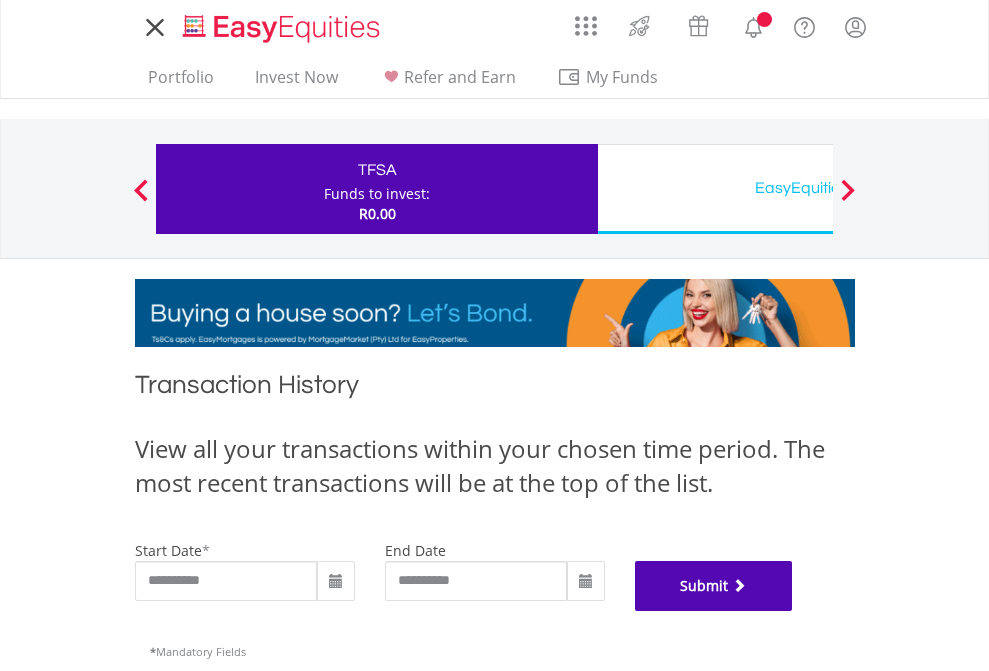 click on "Submit" at bounding box center (714, 586) 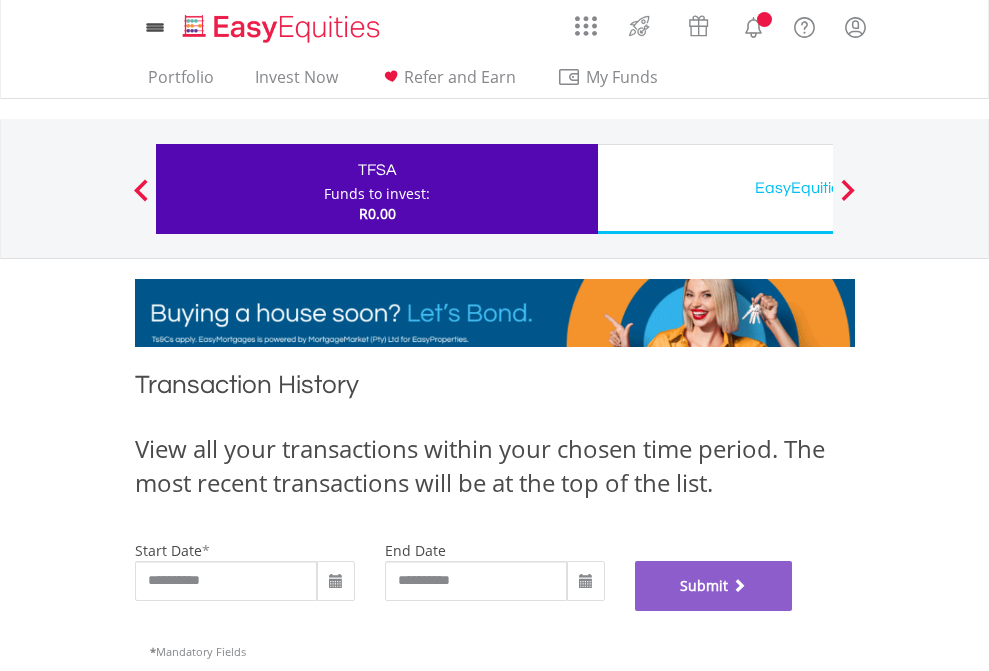 scroll, scrollTop: 811, scrollLeft: 0, axis: vertical 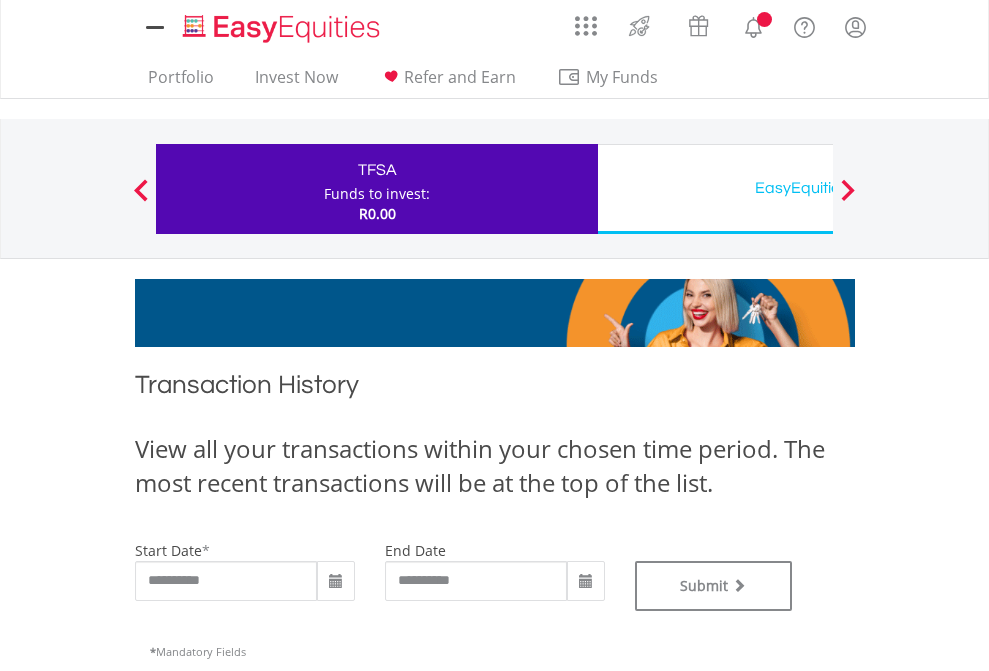 click on "EasyEquities USD" at bounding box center [818, 188] 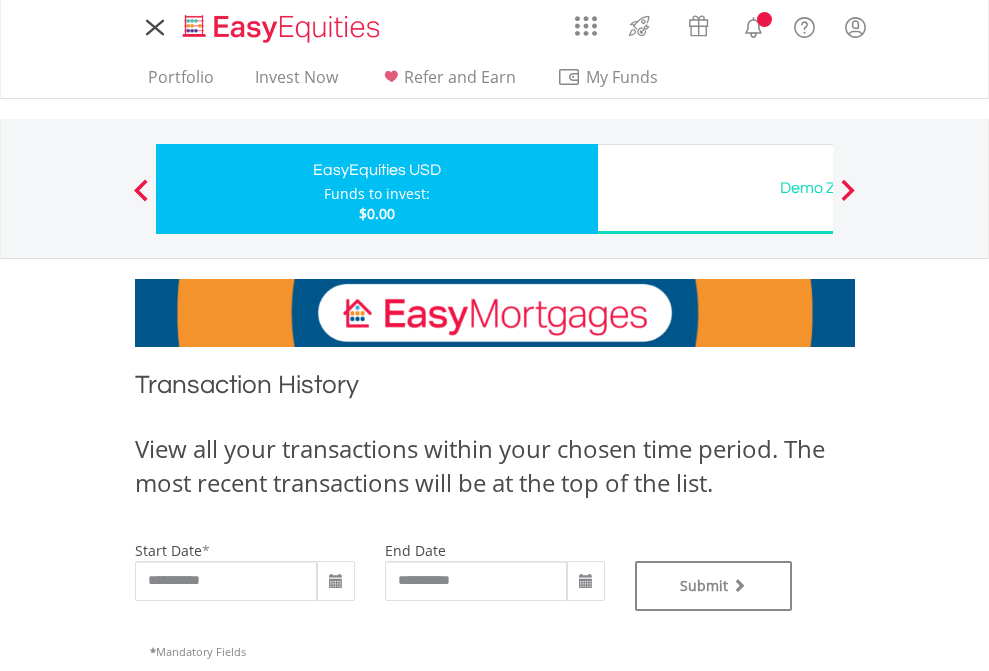 scroll, scrollTop: 0, scrollLeft: 0, axis: both 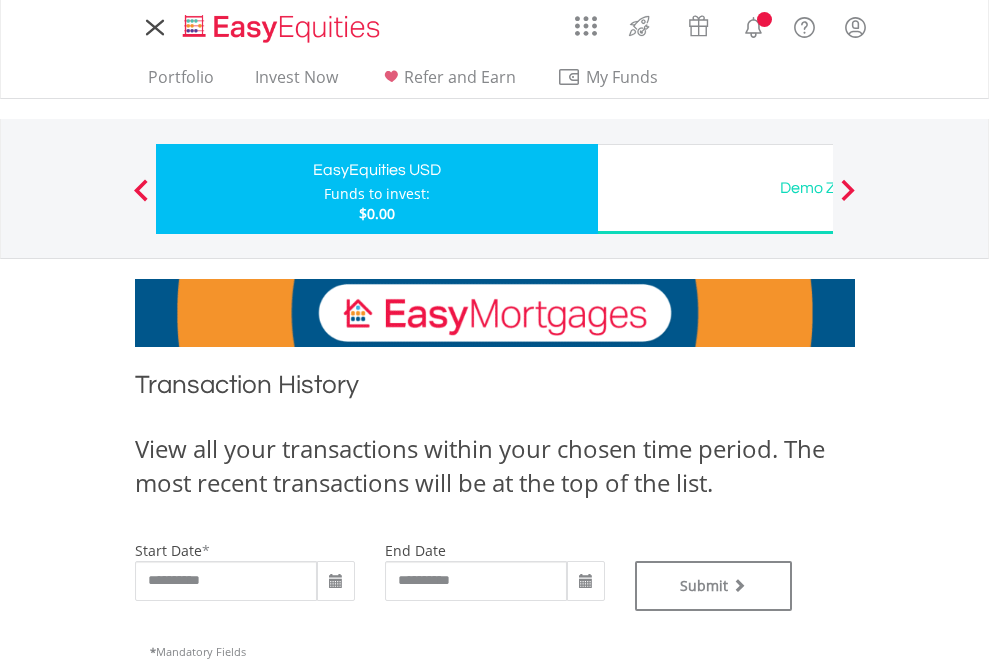 type on "**********" 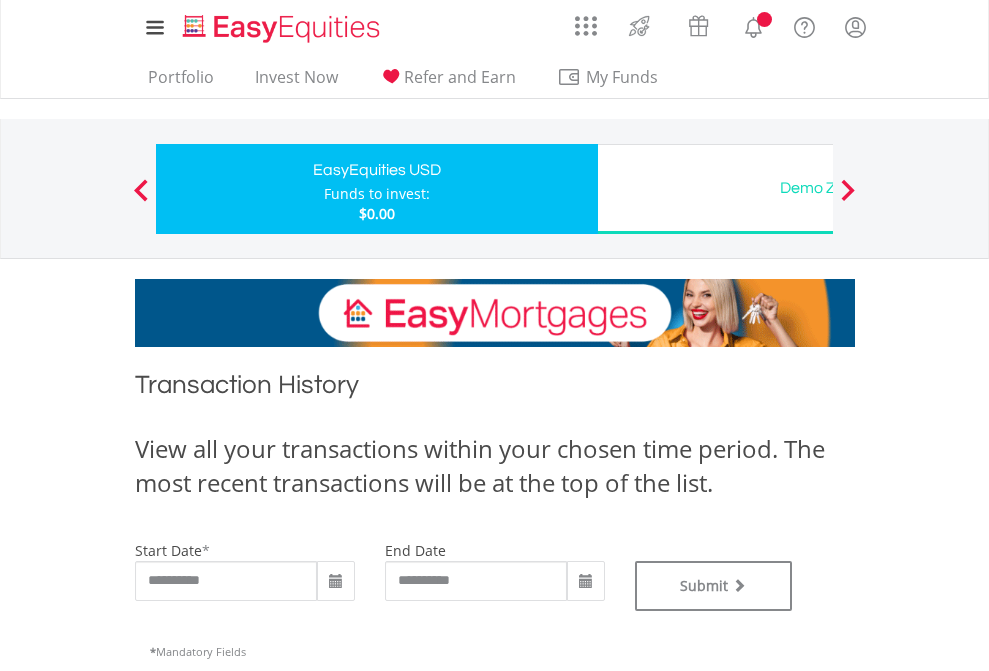type on "**********" 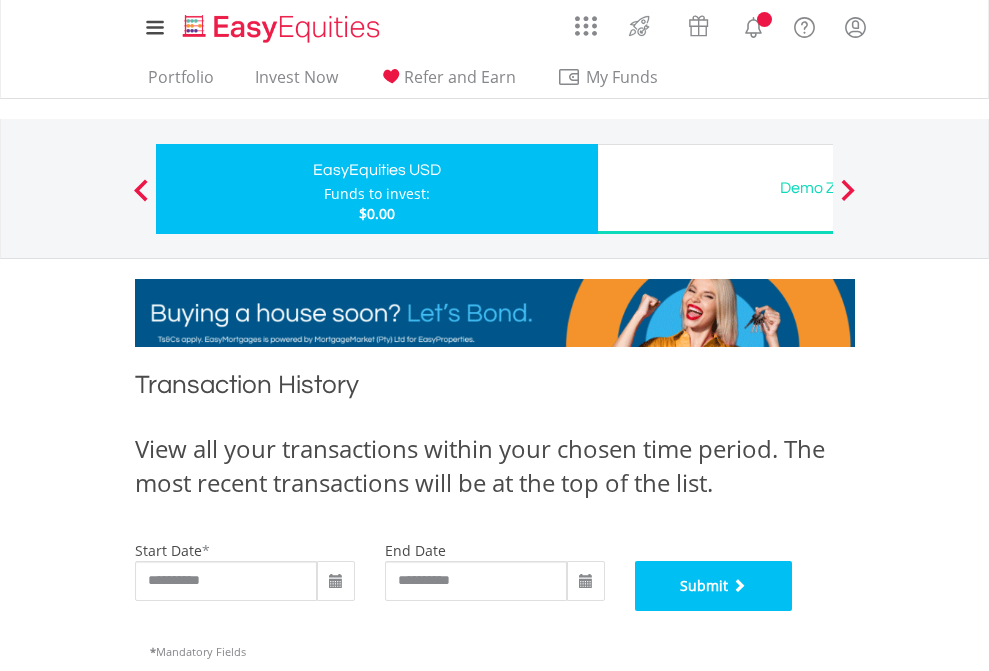 click on "Submit" at bounding box center [714, 586] 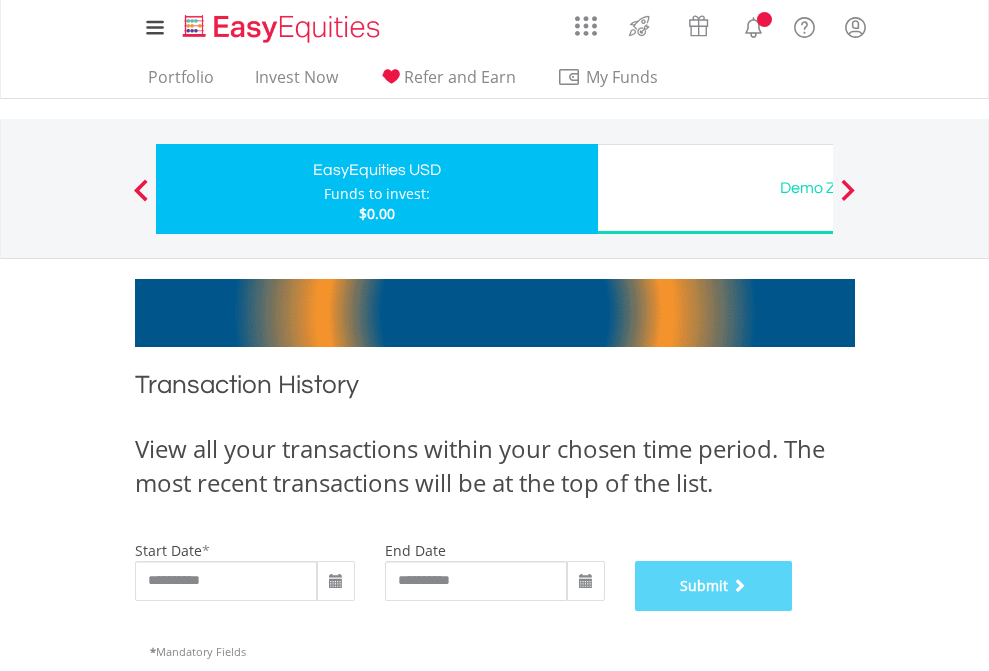 scroll, scrollTop: 811, scrollLeft: 0, axis: vertical 